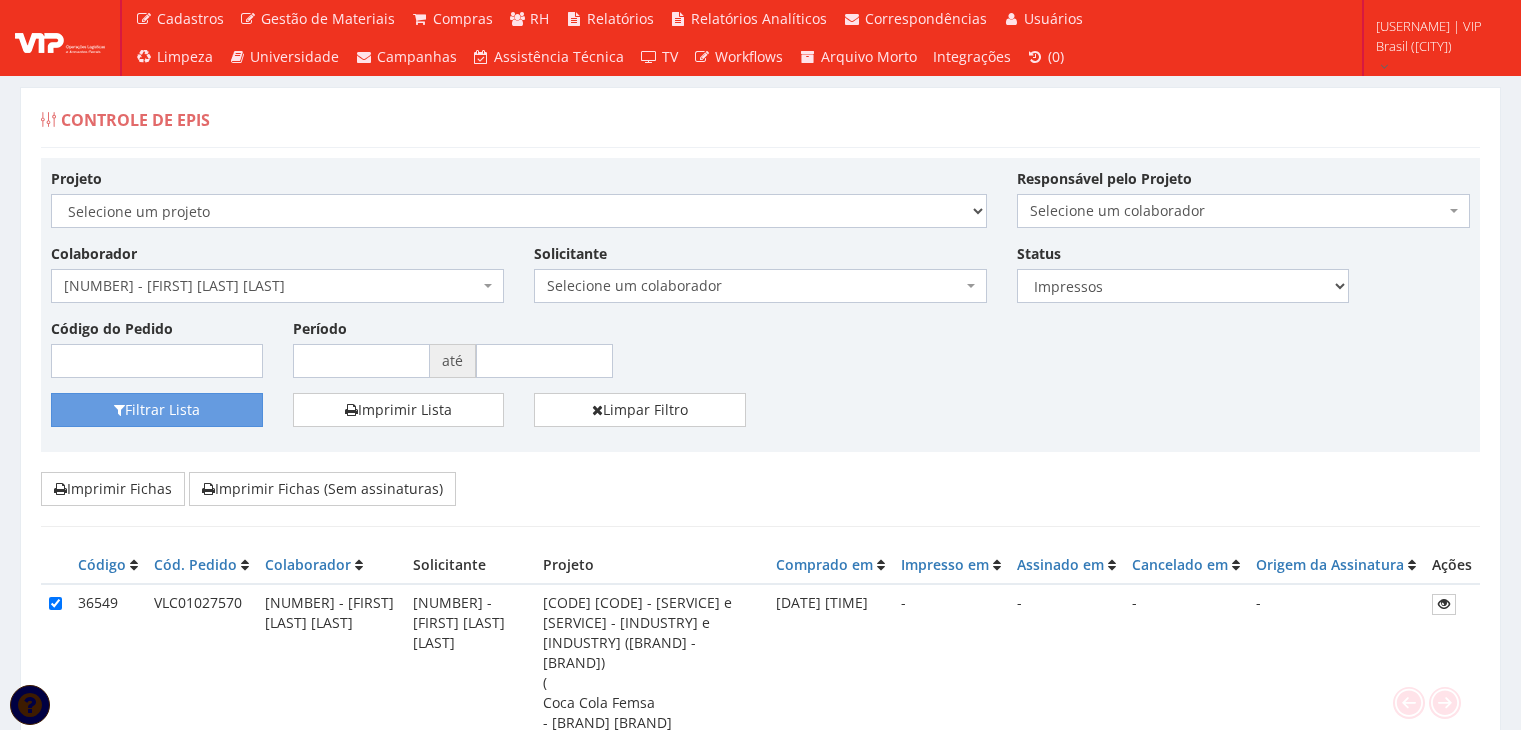 scroll, scrollTop: 266, scrollLeft: 0, axis: vertical 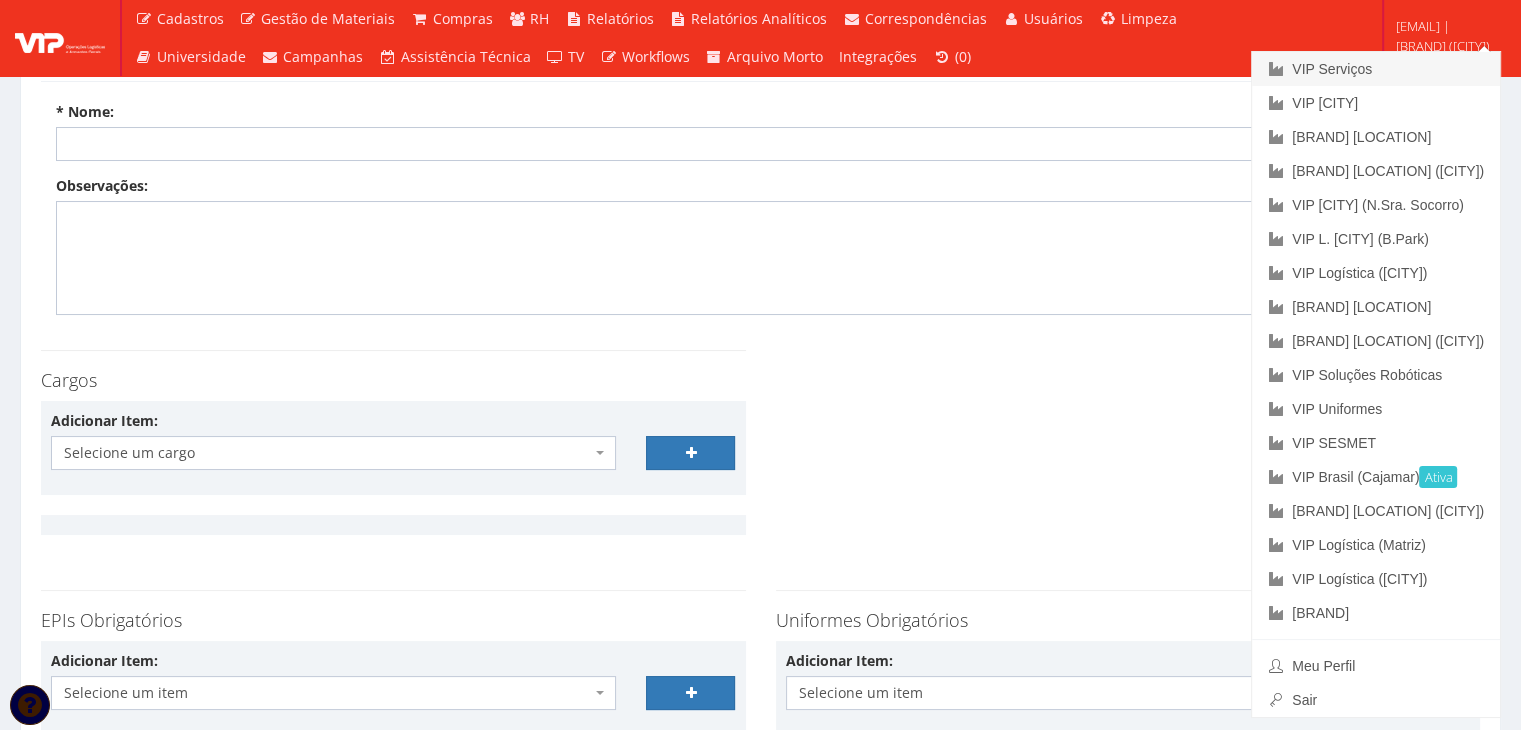 click on "VIP Serviços" at bounding box center (1391, 69) 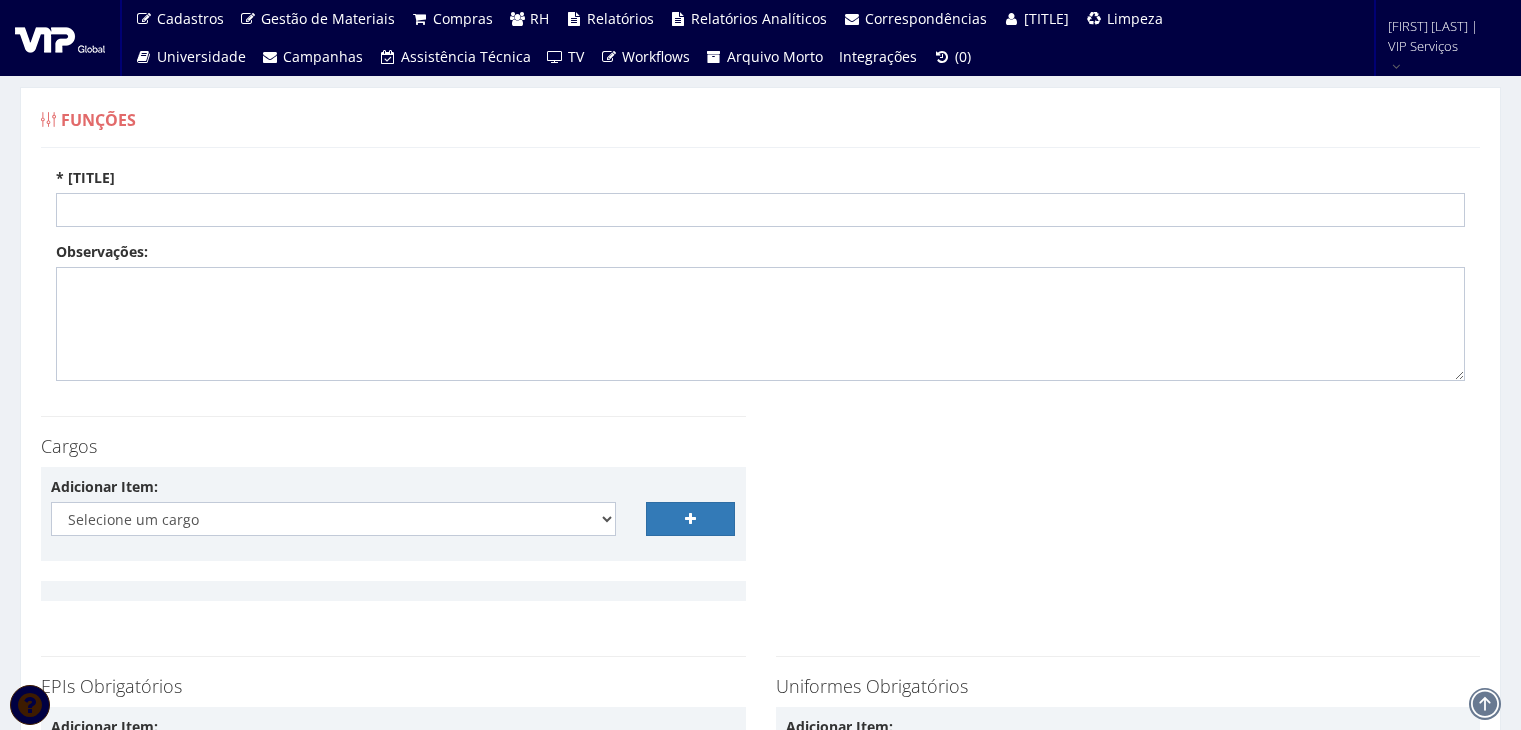 scroll, scrollTop: 0, scrollLeft: 0, axis: both 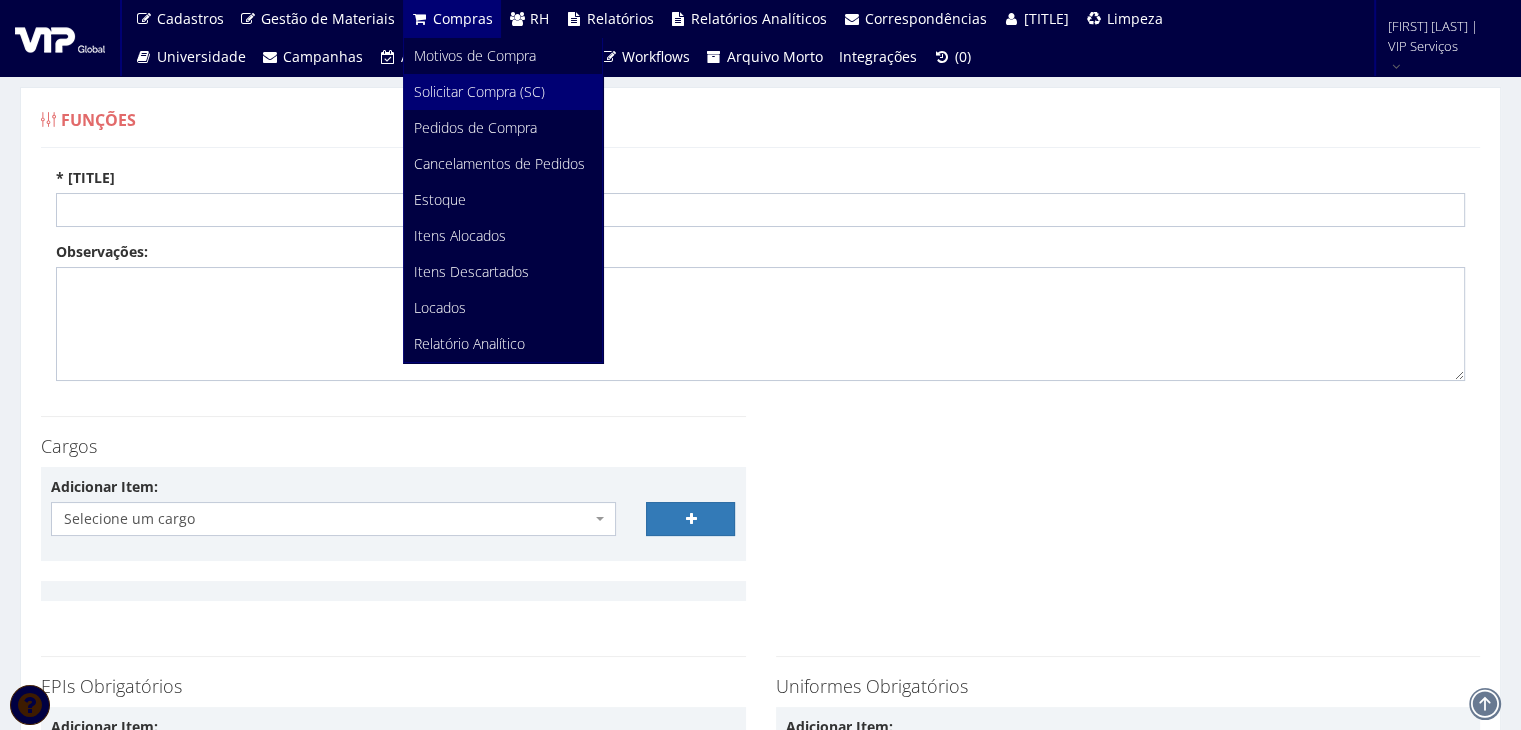 click on "Solicitar Compra (SC)" at bounding box center [479, 91] 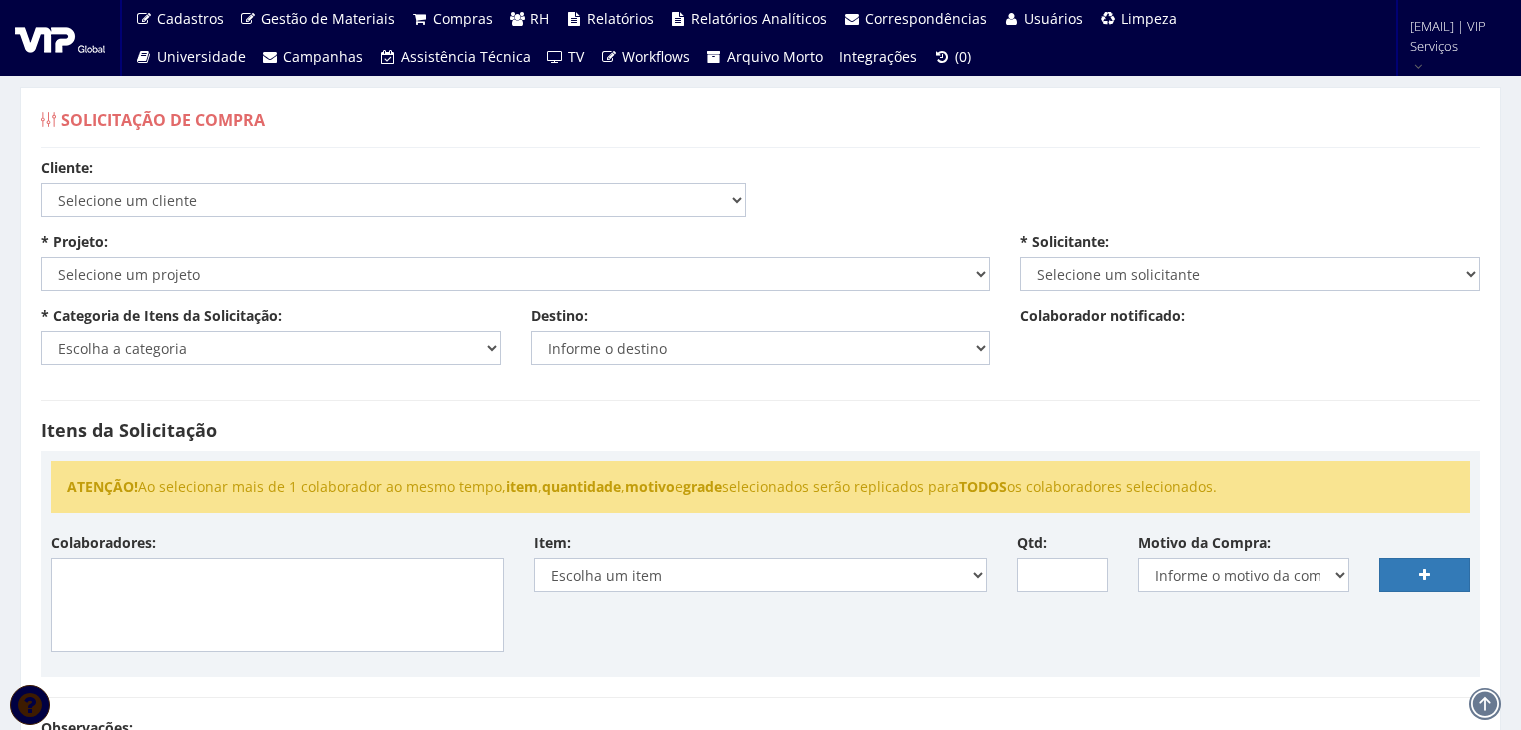 scroll, scrollTop: 0, scrollLeft: 0, axis: both 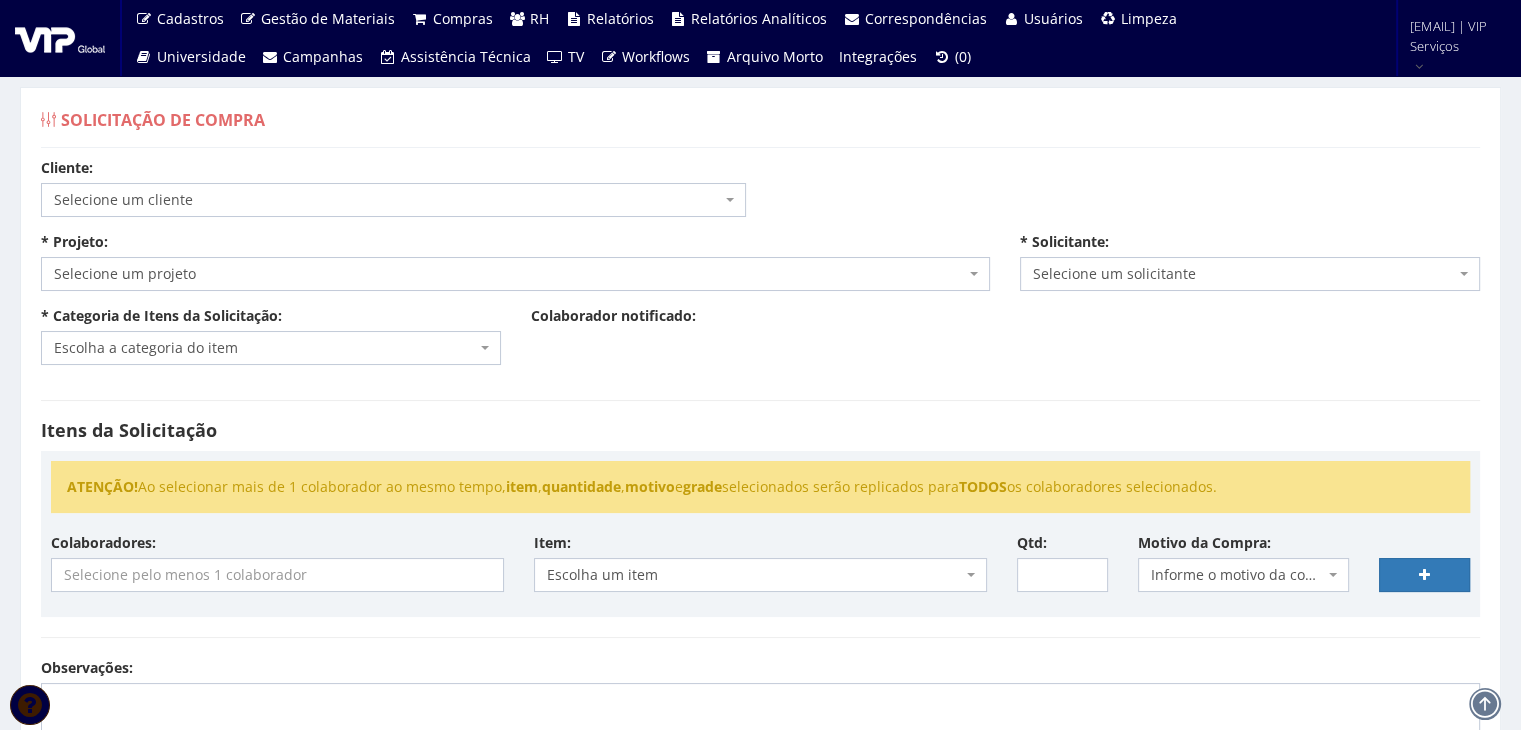 click on "Selecione um cliente" at bounding box center [387, 200] 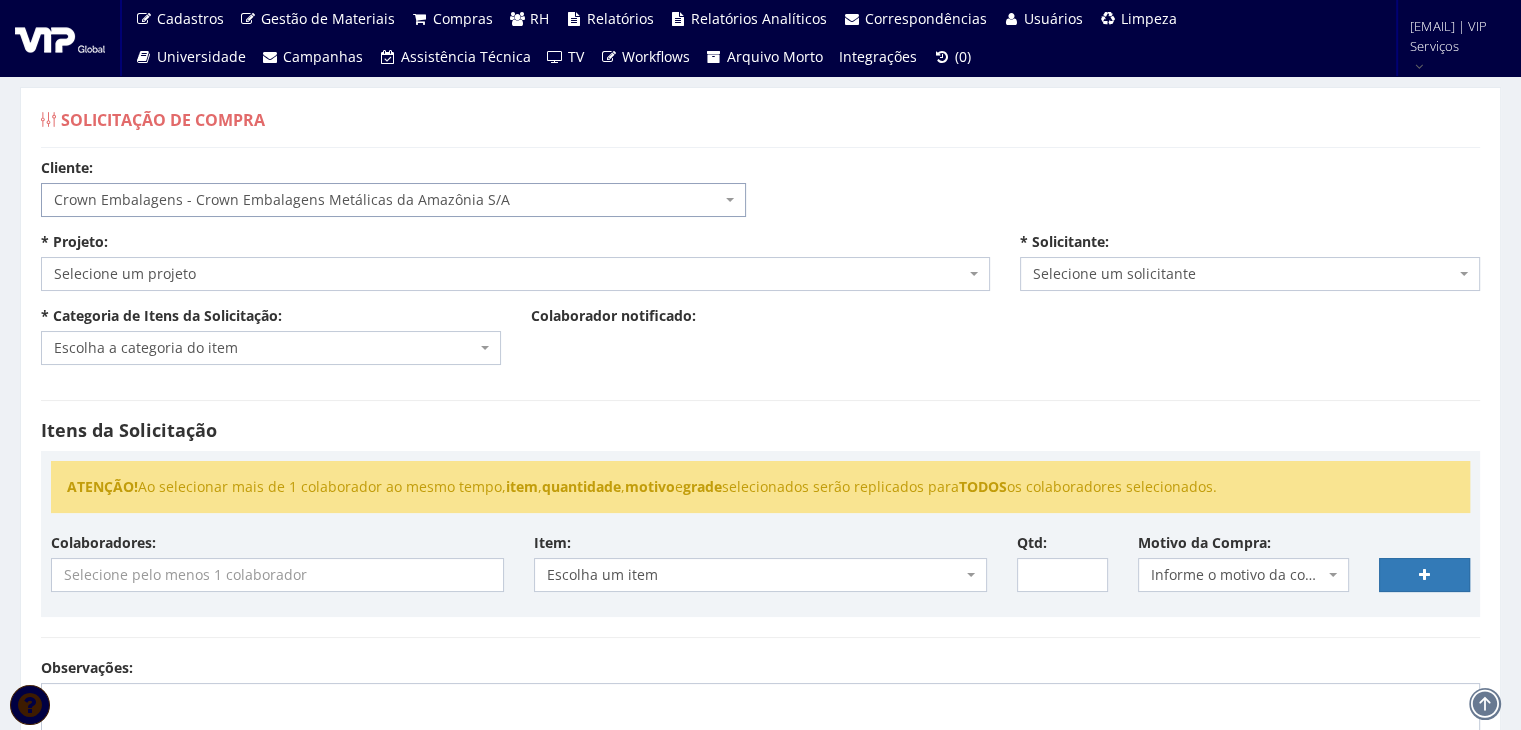 click on "Selecione um projeto" at bounding box center (509, 274) 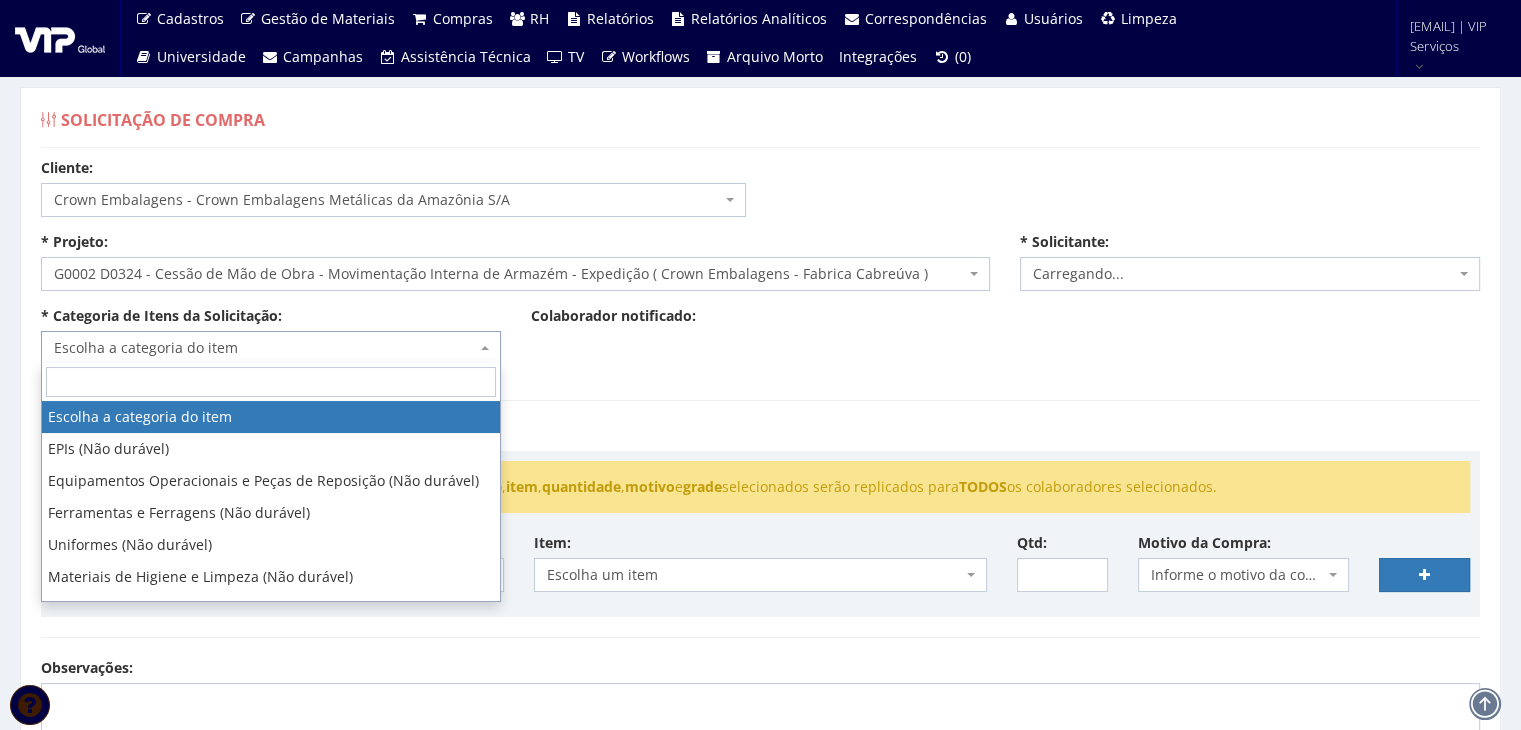 click on "Escolha a categoria do item" at bounding box center (265, 348) 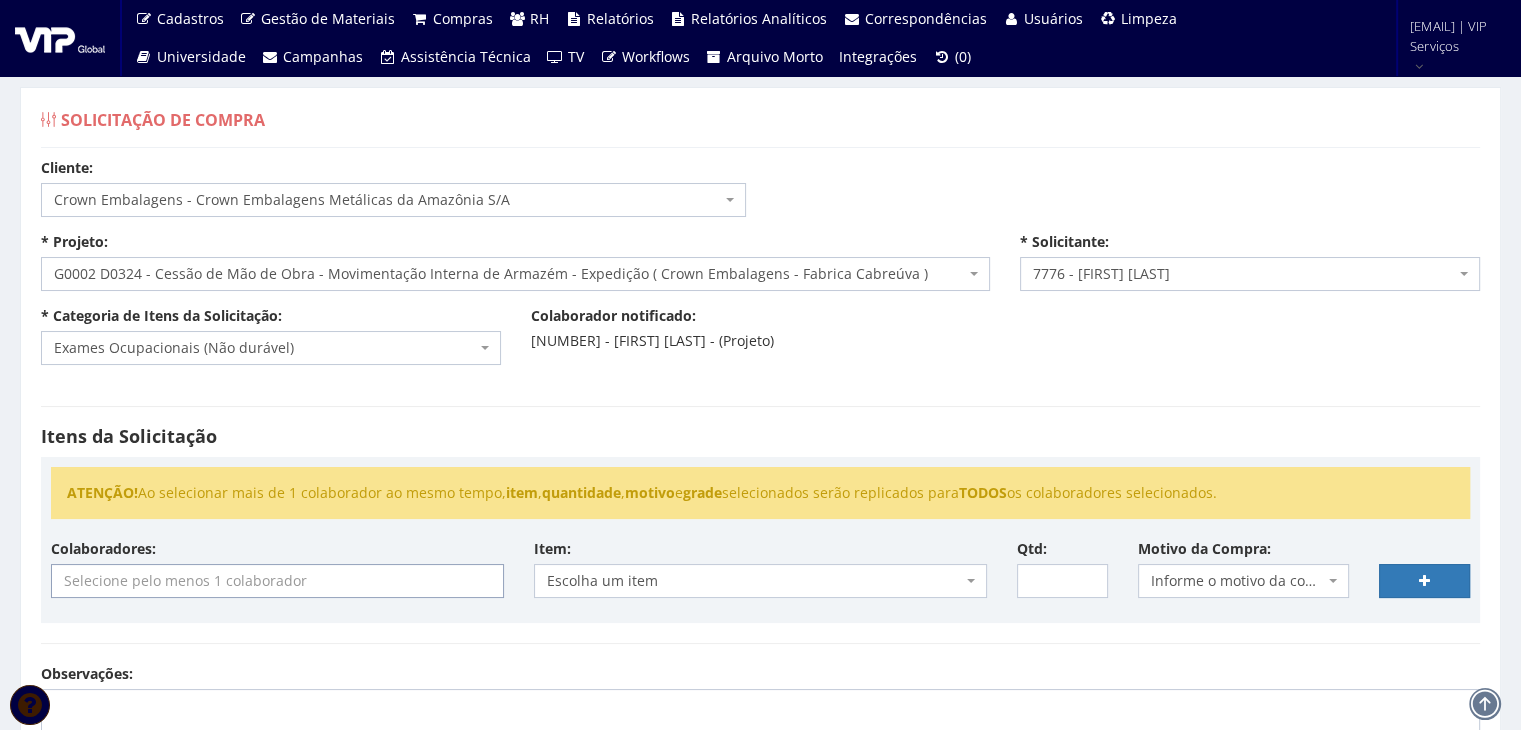 click at bounding box center (277, 581) 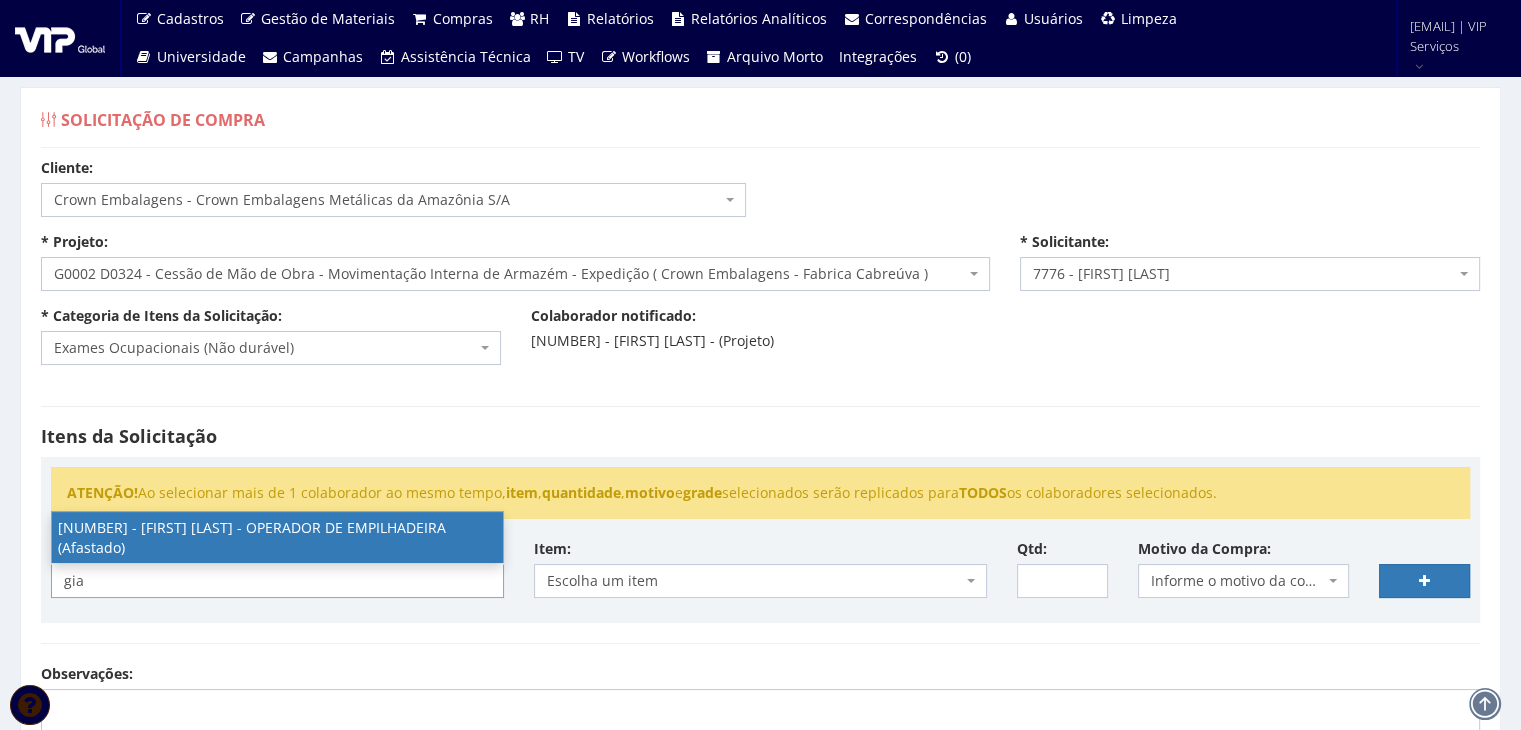 type on "gia" 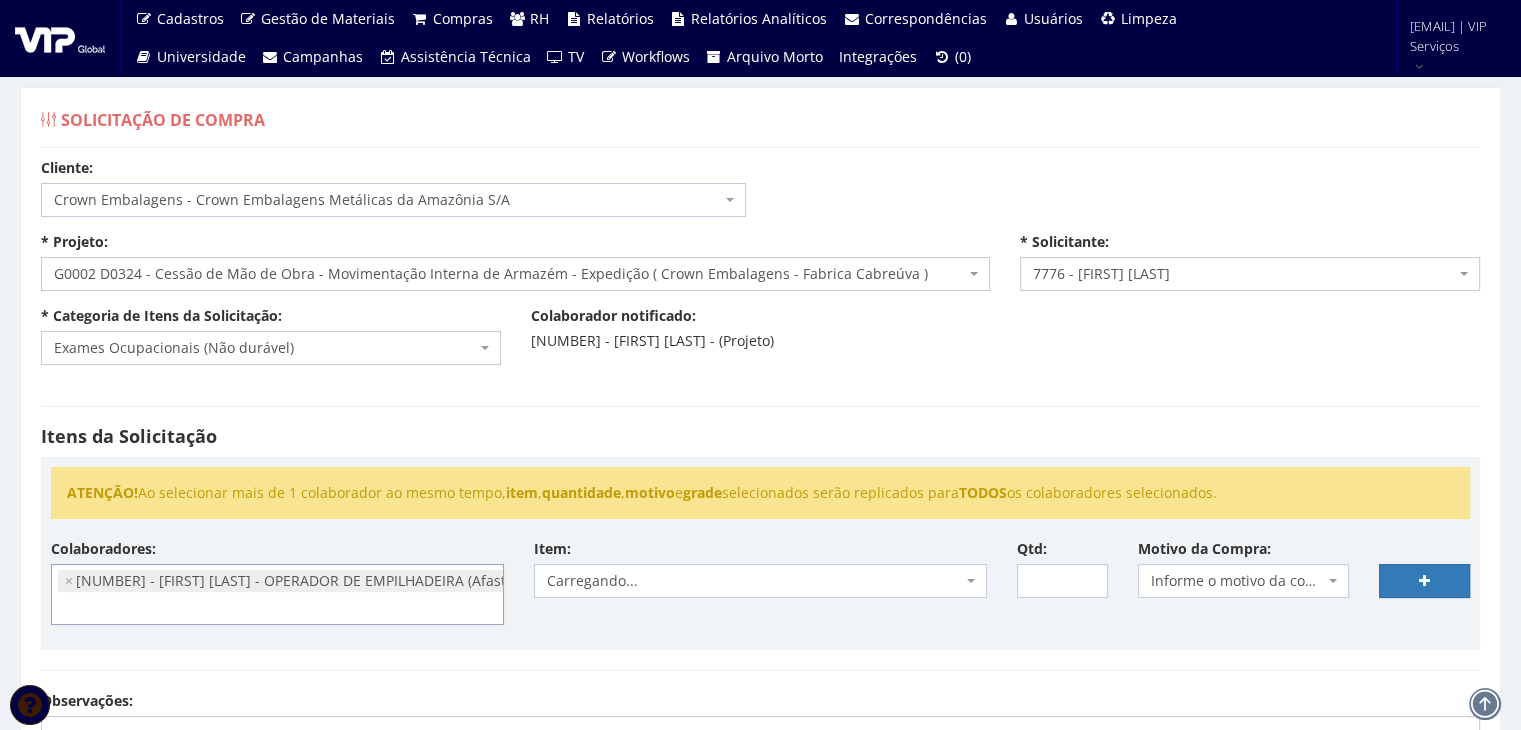 scroll, scrollTop: 768, scrollLeft: 0, axis: vertical 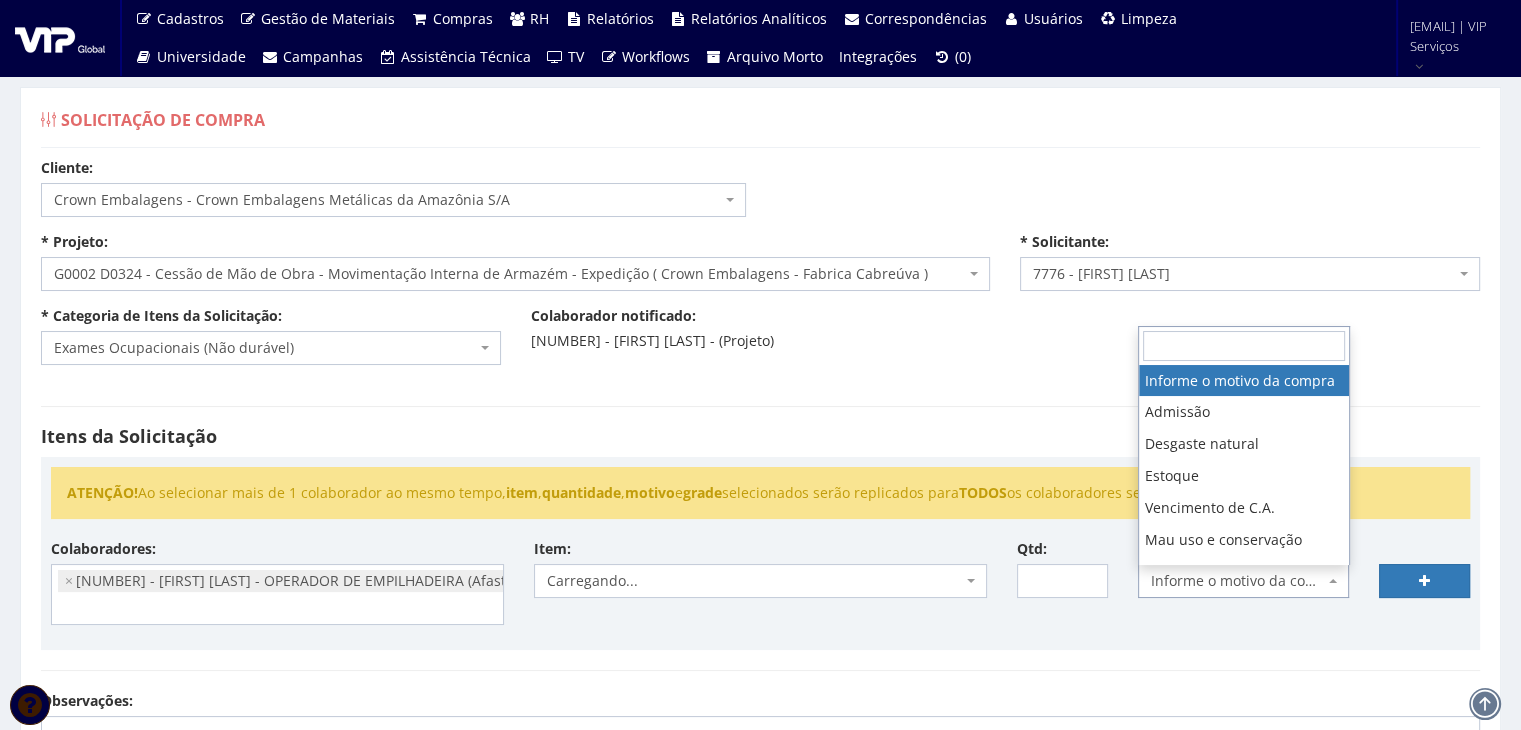 click on "Informe o motivo da compra" at bounding box center (1244, 581) 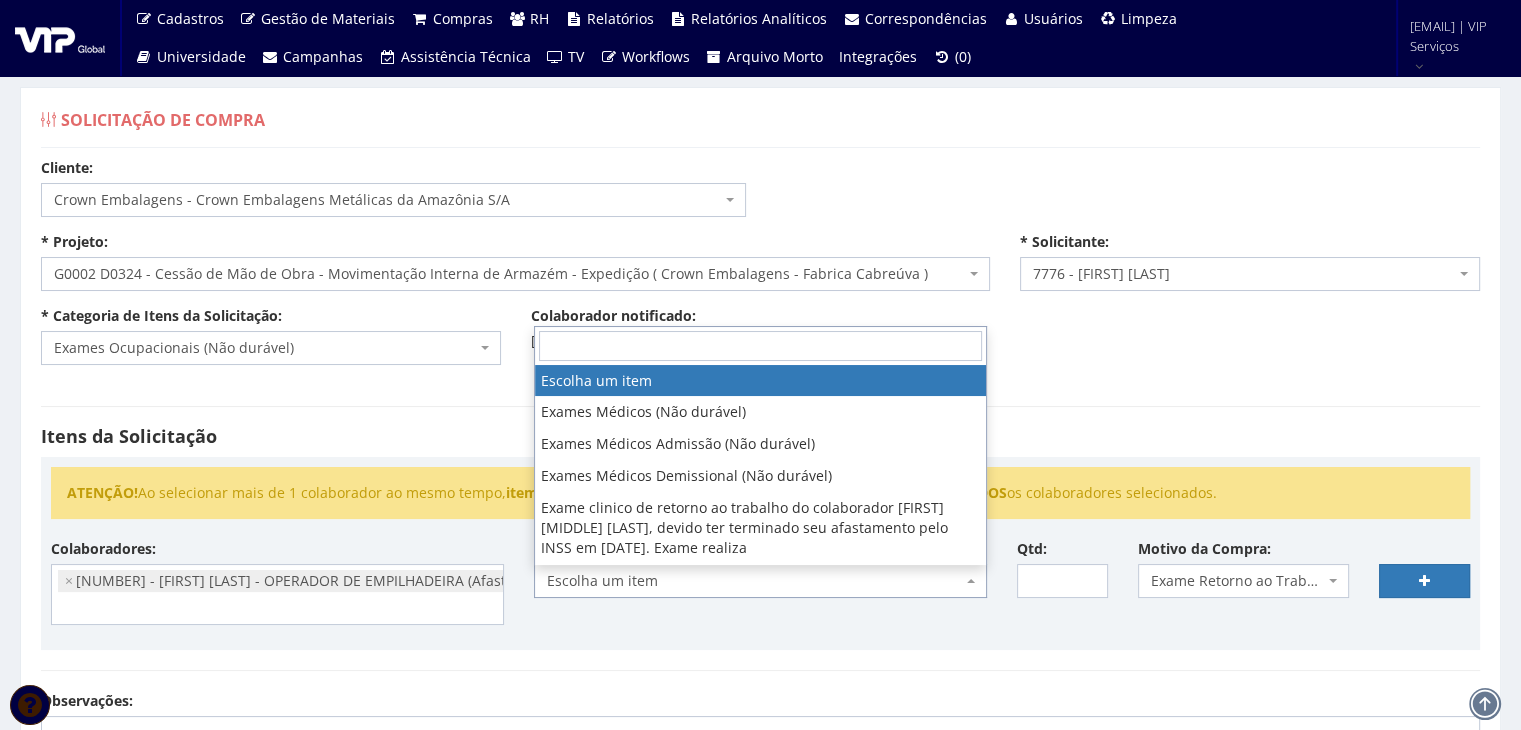 click on "Escolha um item" at bounding box center [760, 581] 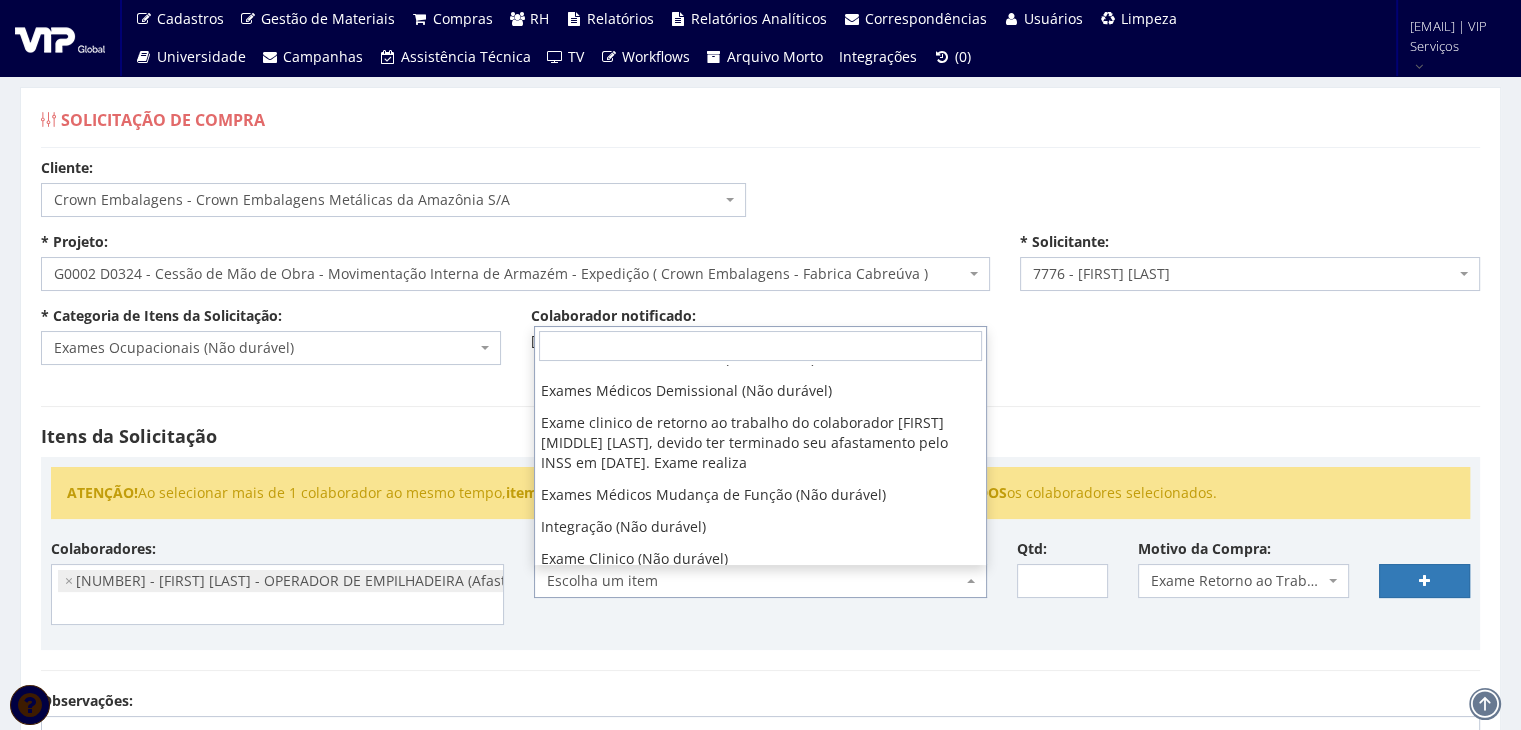 scroll, scrollTop: 133, scrollLeft: 0, axis: vertical 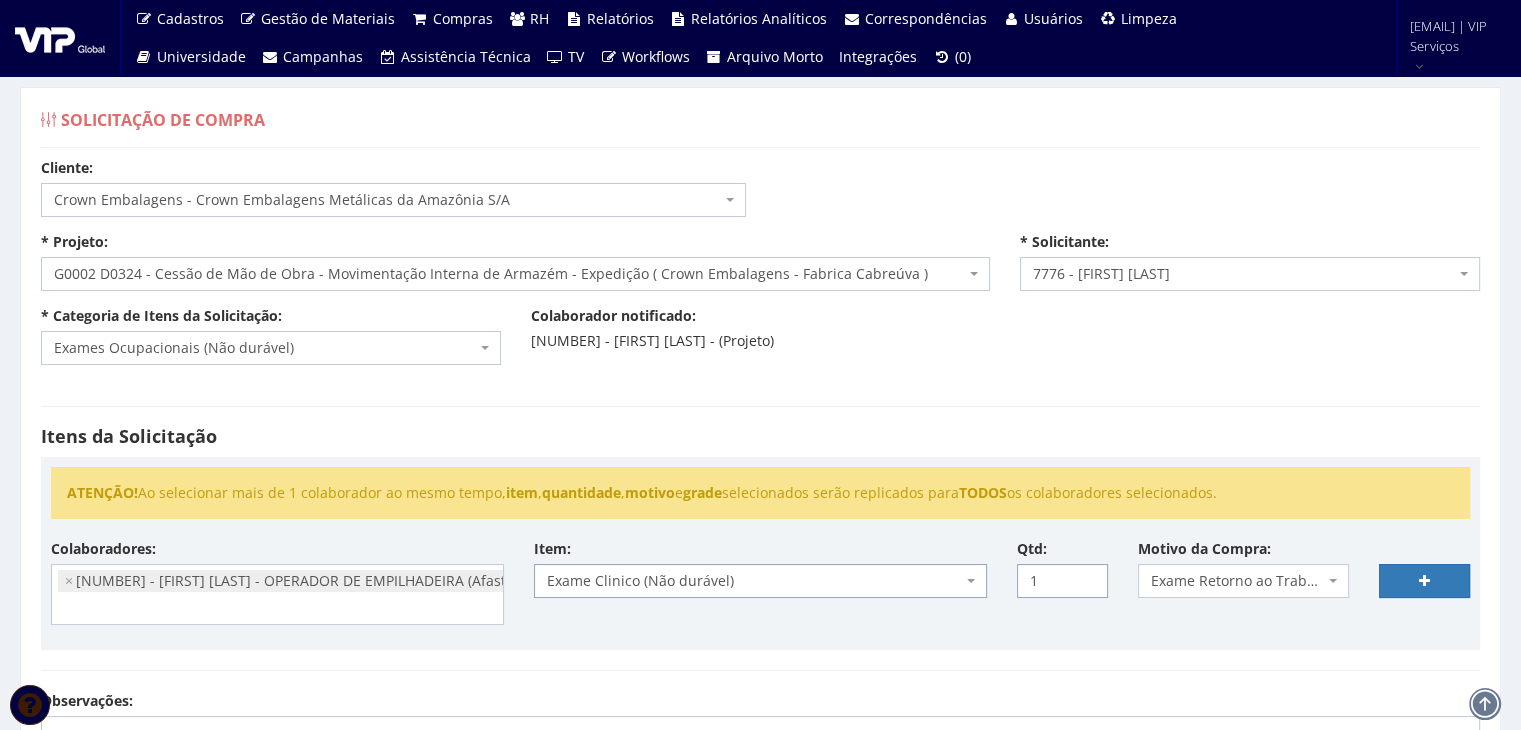 type on "1" 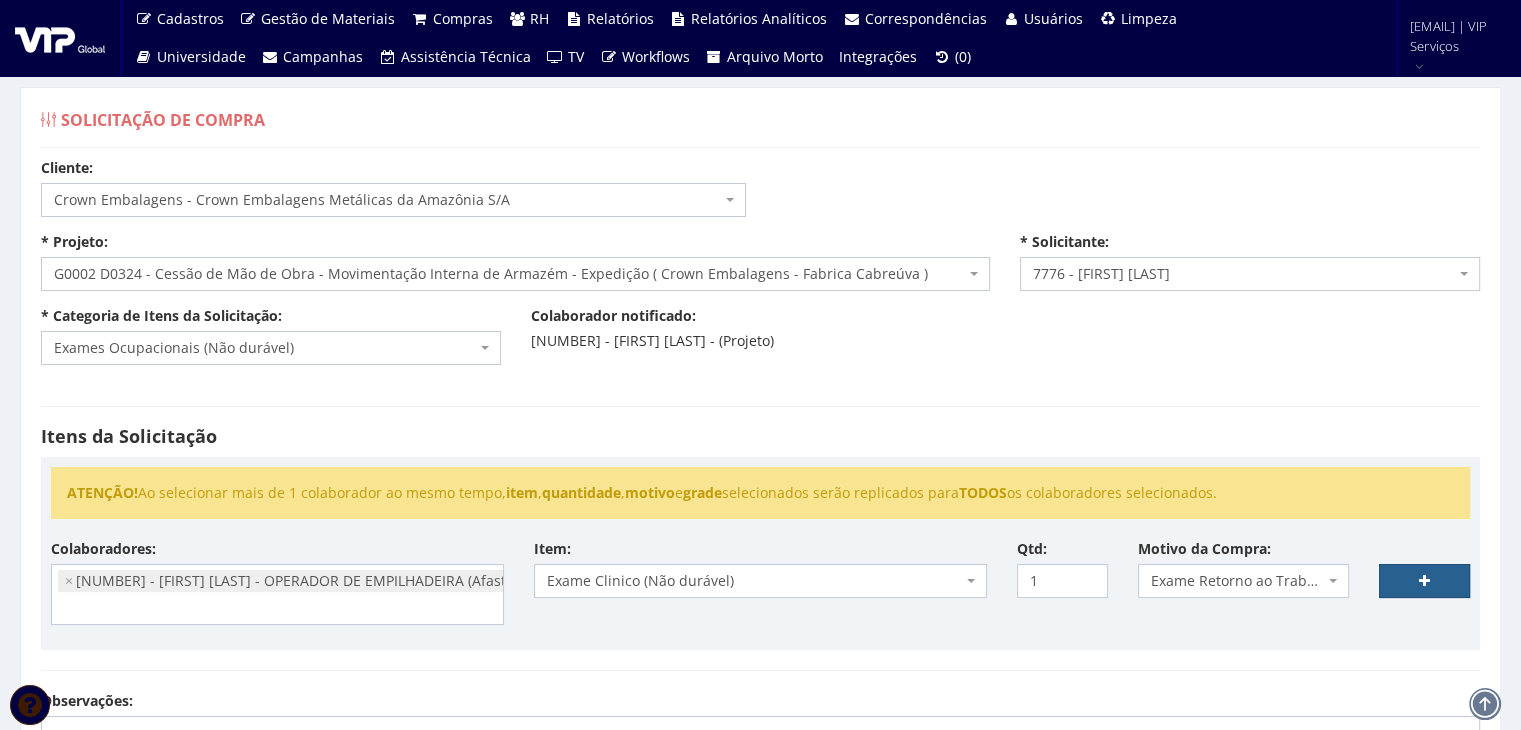 click at bounding box center (1424, 581) 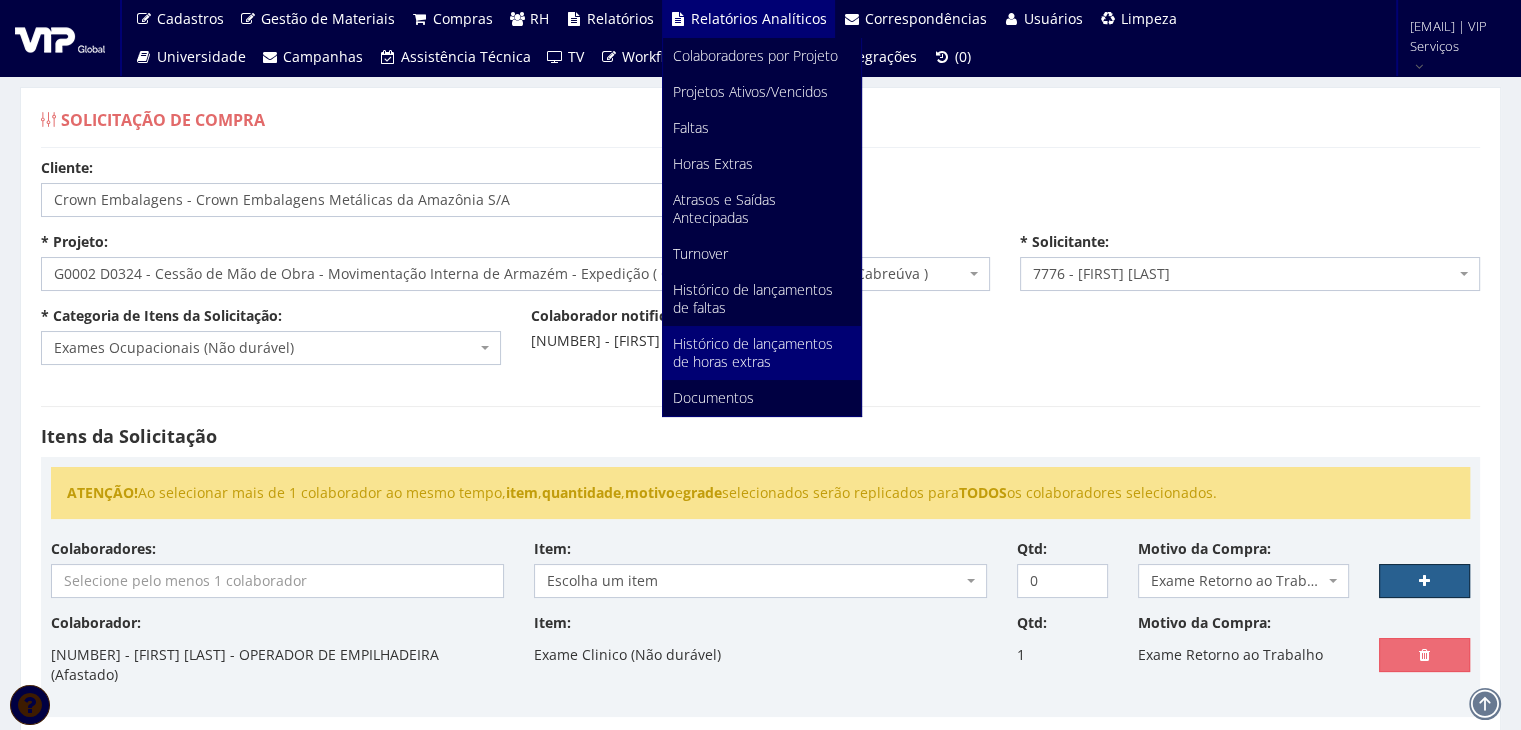 scroll, scrollTop: 16, scrollLeft: 0, axis: vertical 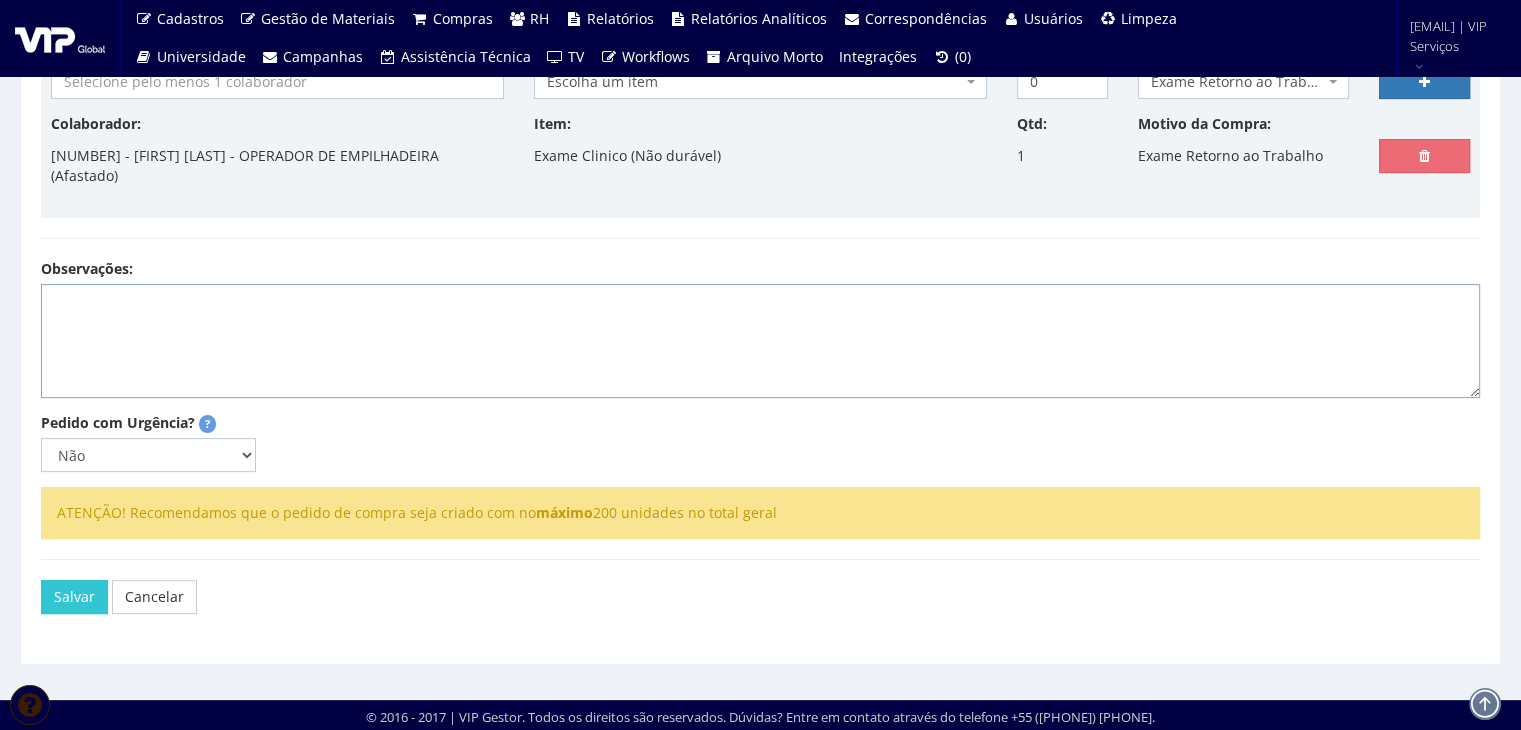 click on "Observações:" at bounding box center (760, 341) 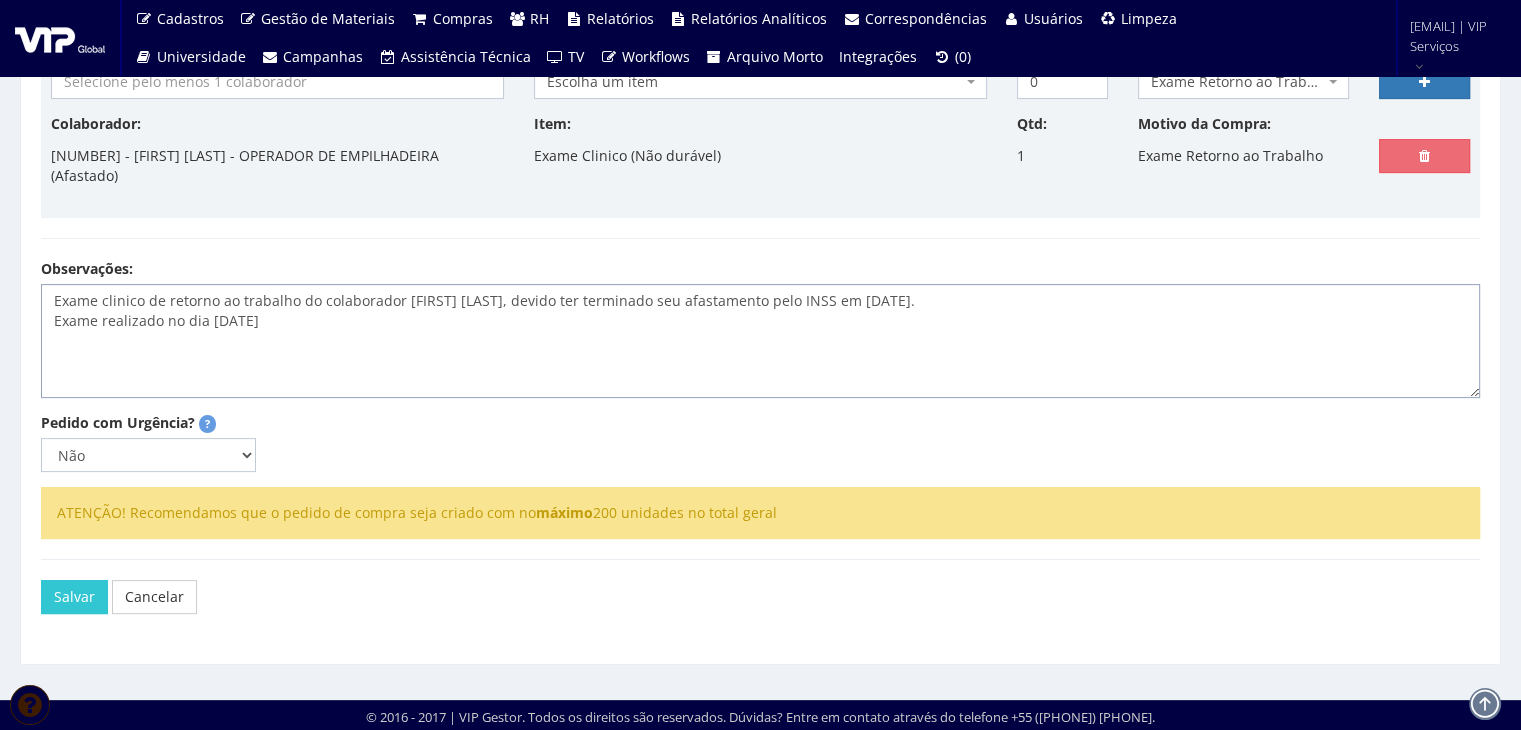 type on "Exame clinico de retorno ao trabalho do colaborador [FIRST] [LAST], devido ter terminado seu afastamento pelo INSS em [DATE].
Exame realizado no dia [DATE]" 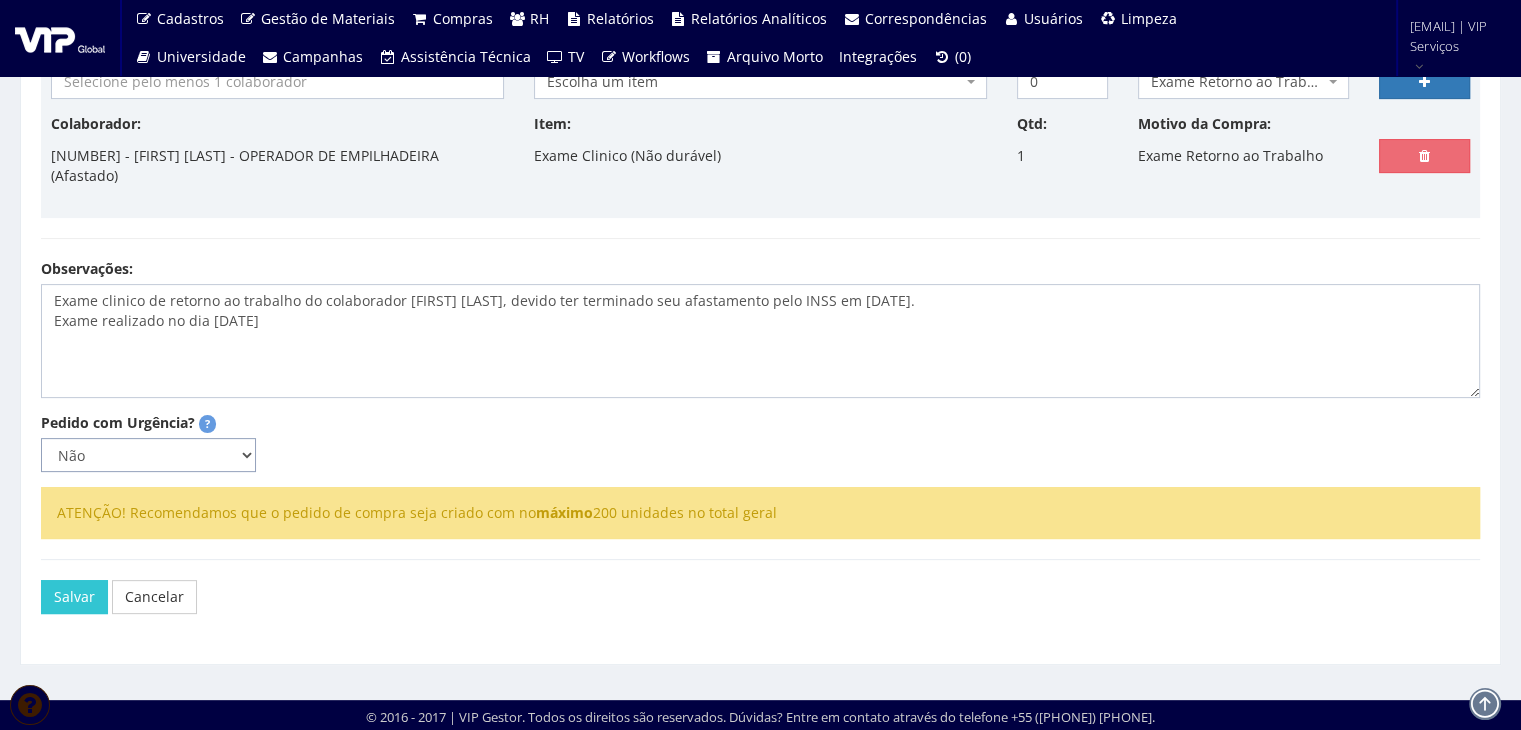 click on "Não Sim" at bounding box center [148, 455] 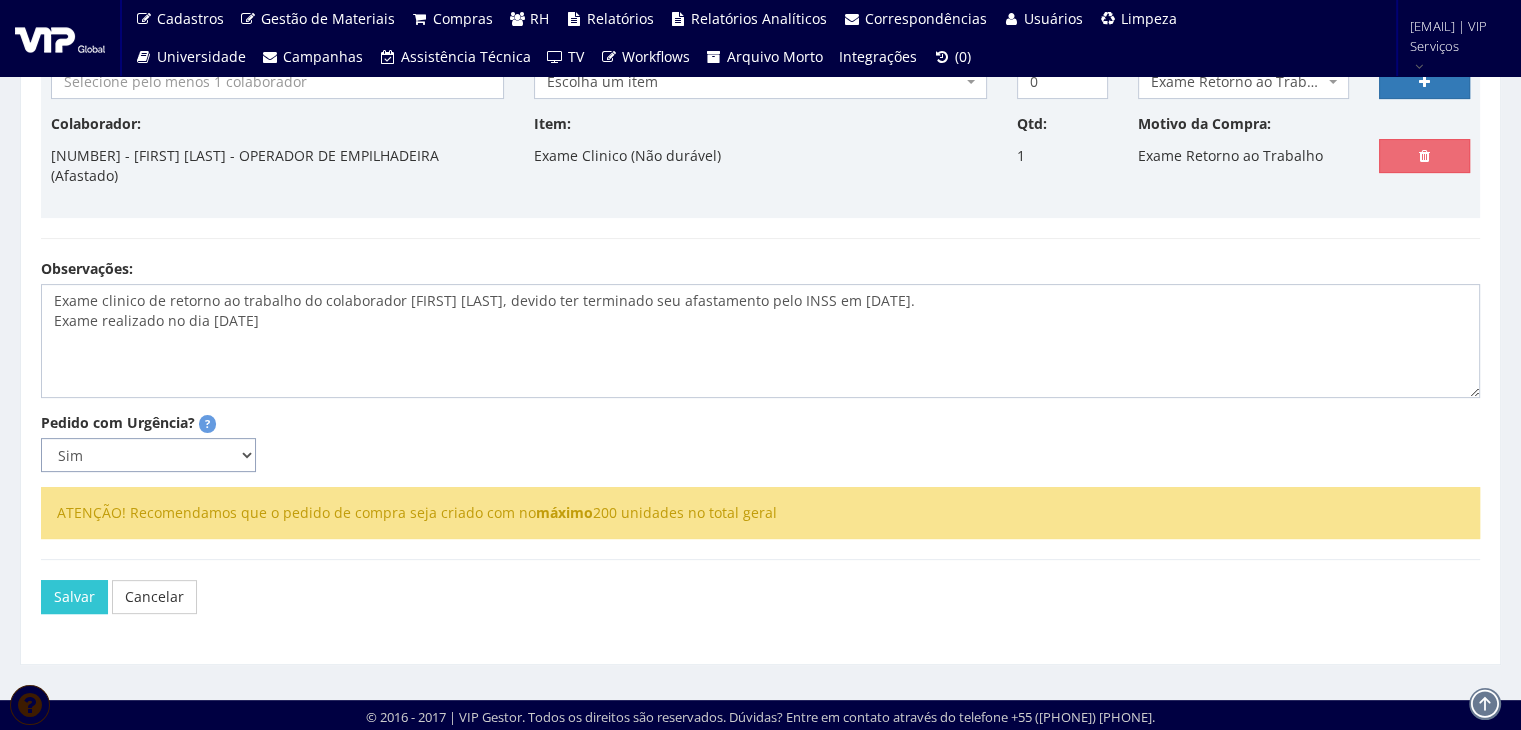 click on "Não Sim" at bounding box center (148, 455) 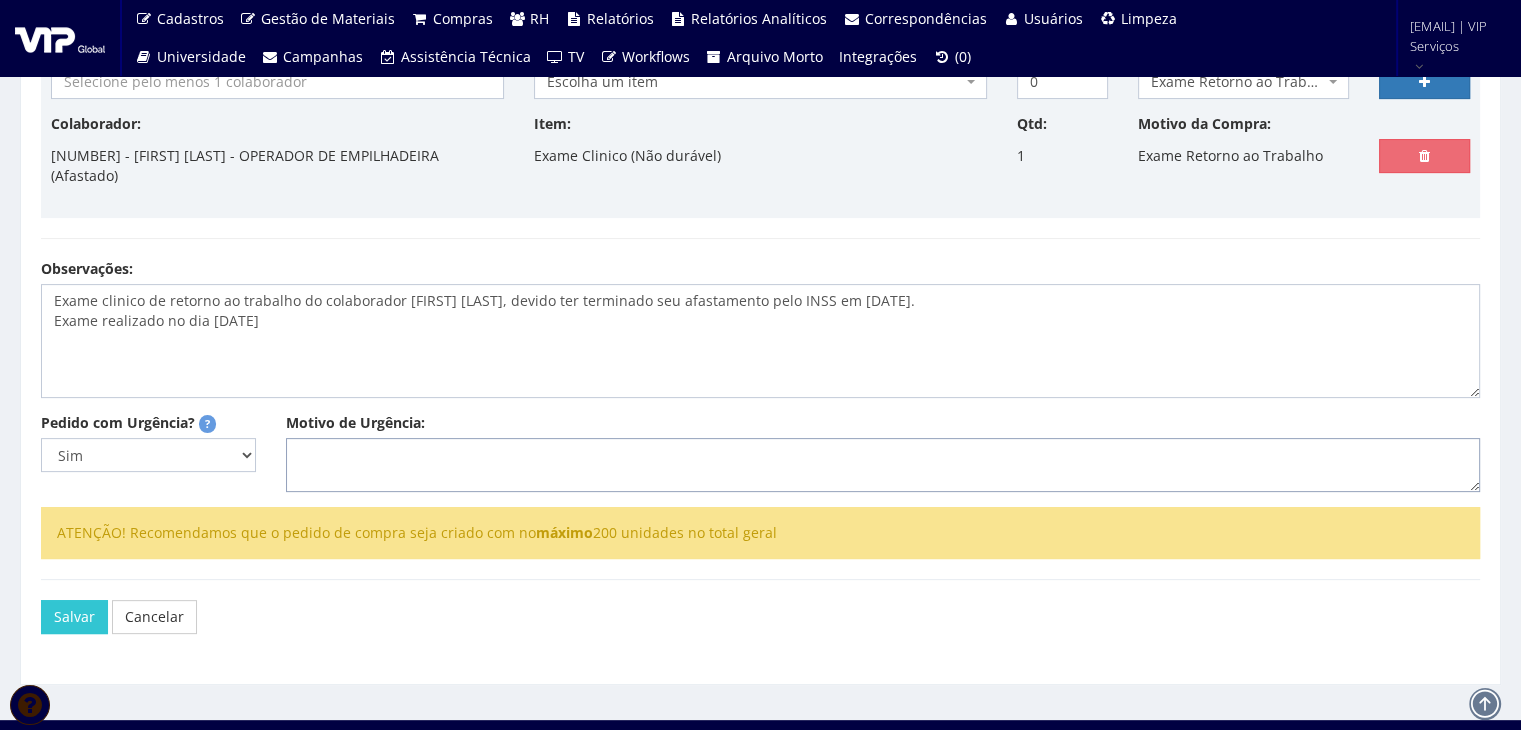 click on "Motivo de Urgência:" at bounding box center [883, 465] 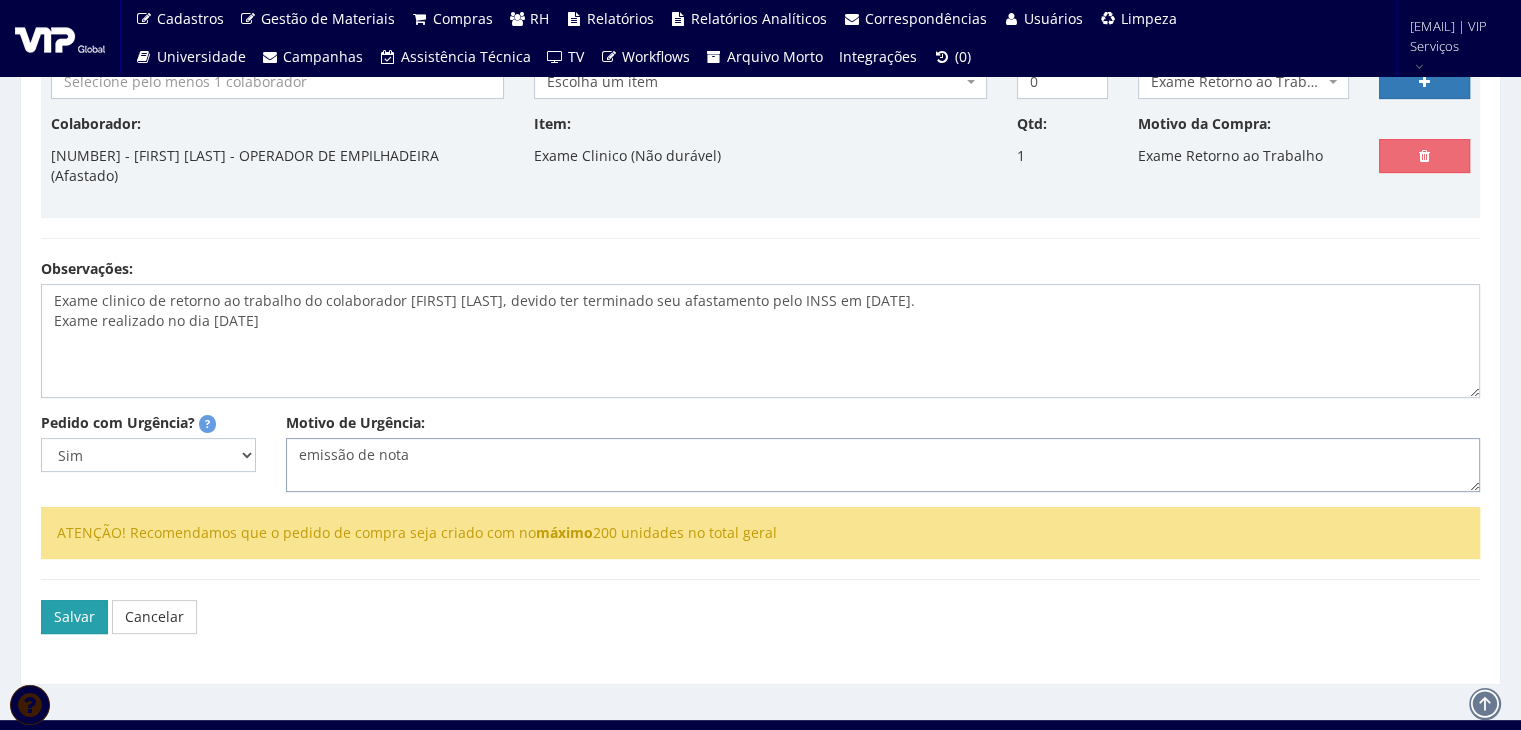 type on "emissão de nota" 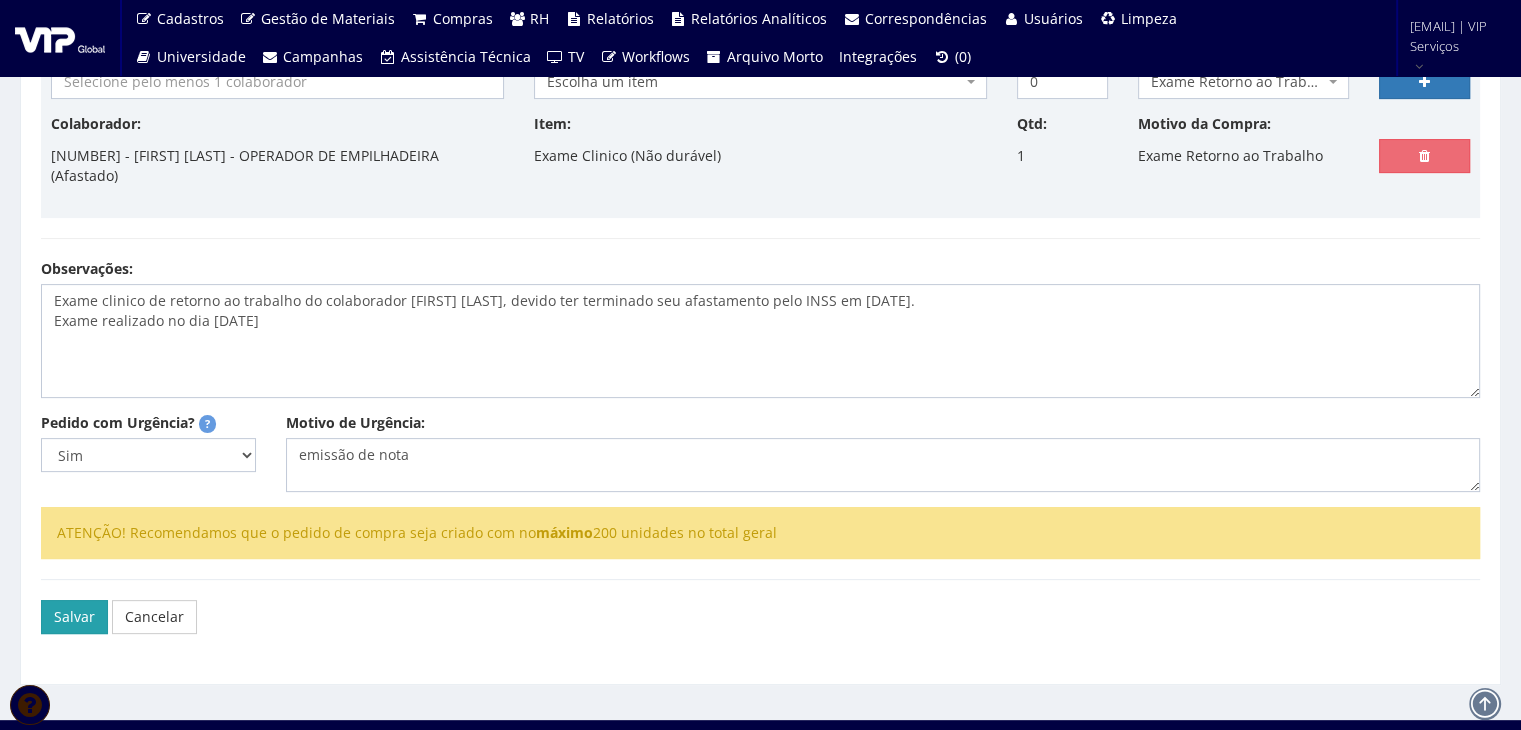 click on "Salvar" at bounding box center (74, 617) 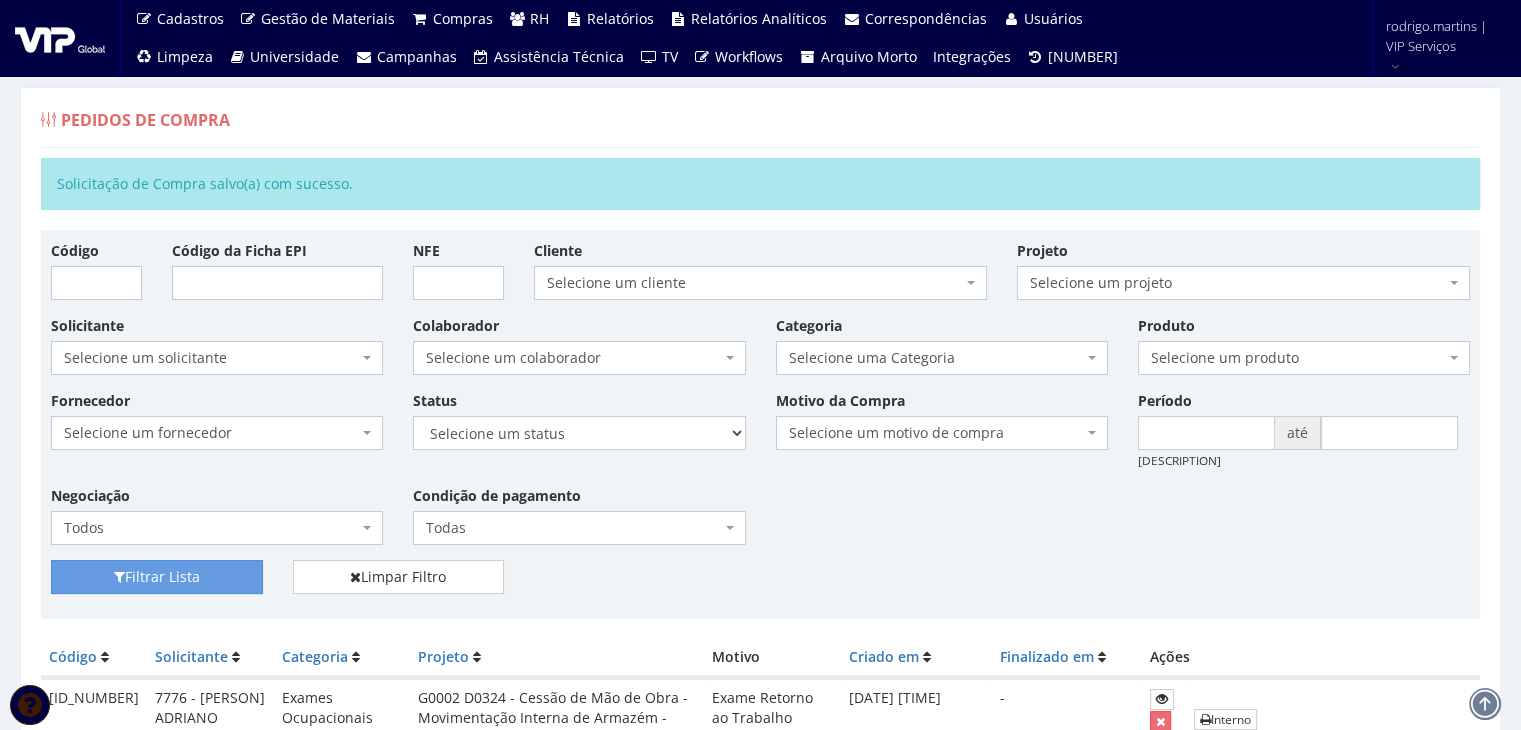 scroll, scrollTop: 333, scrollLeft: 0, axis: vertical 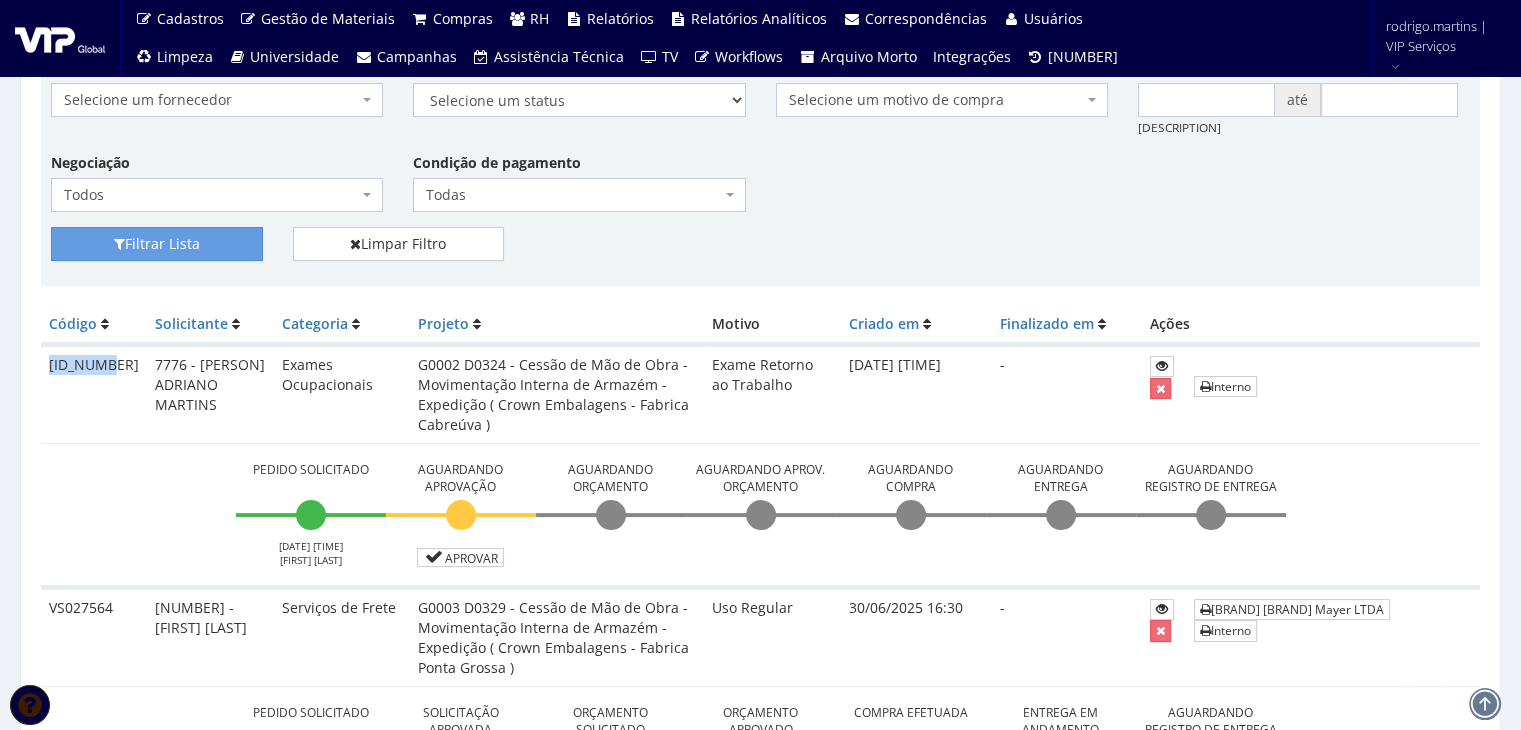 drag, startPoint x: 46, startPoint y: 423, endPoint x: 113, endPoint y: 422, distance: 67.00746 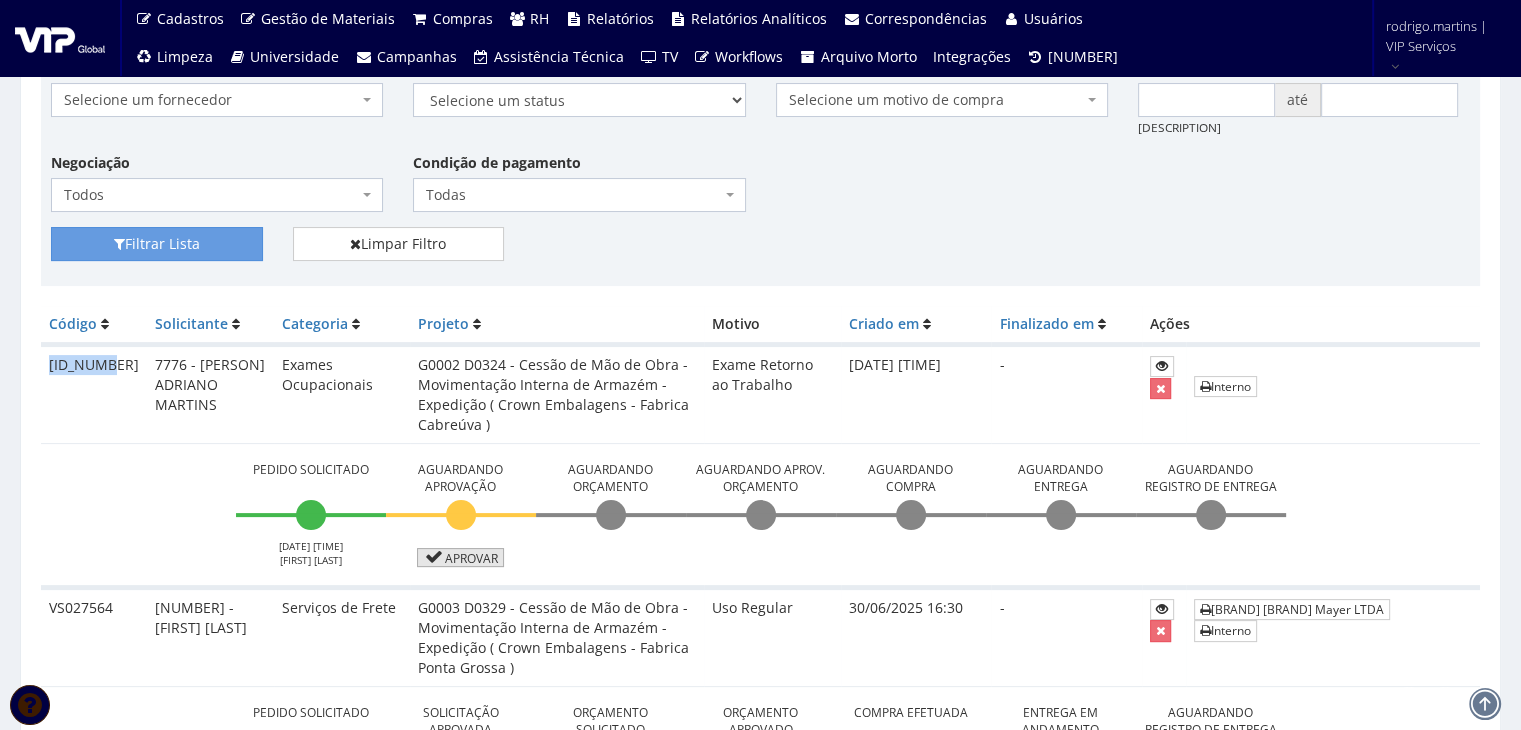 click on "Aprovar" at bounding box center [461, 617] 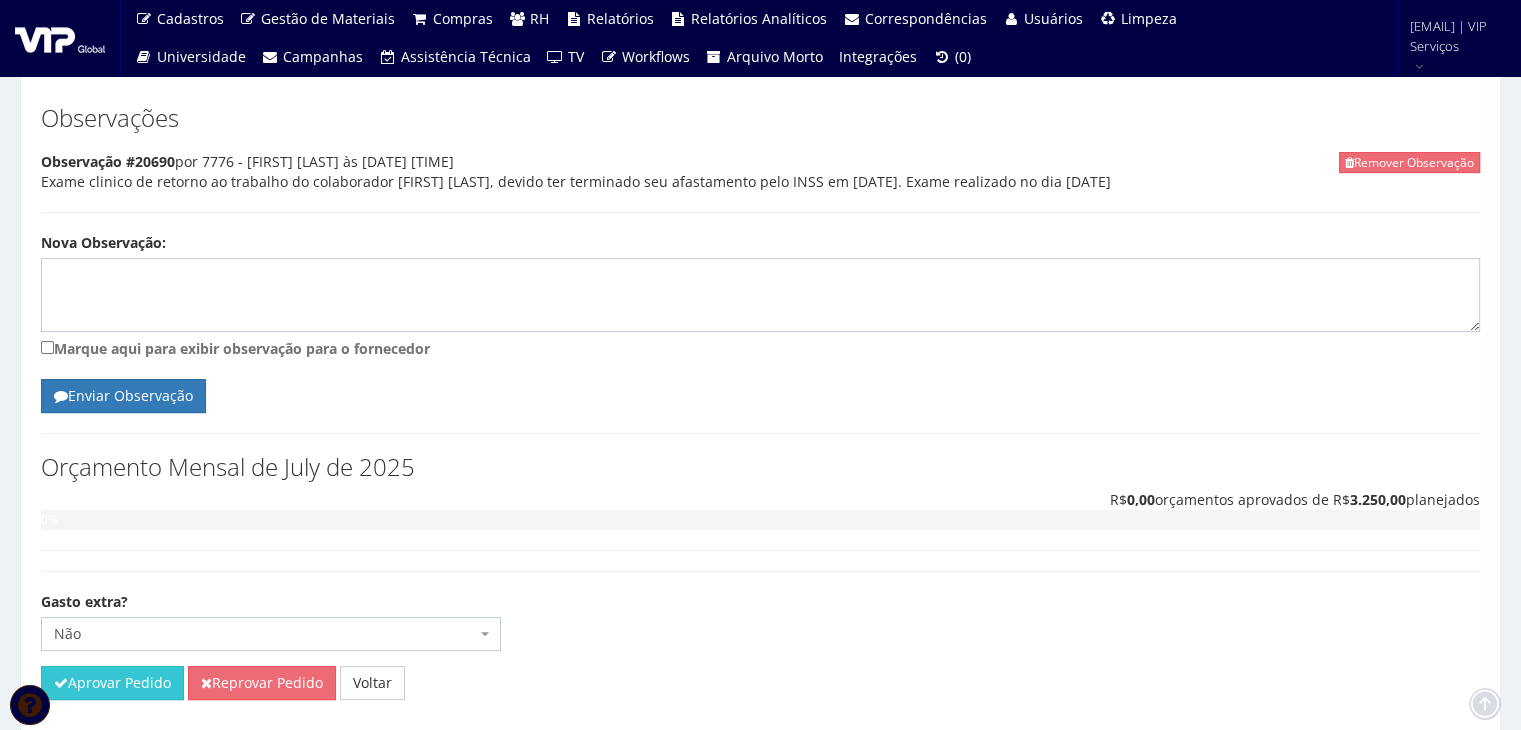 scroll, scrollTop: 654, scrollLeft: 0, axis: vertical 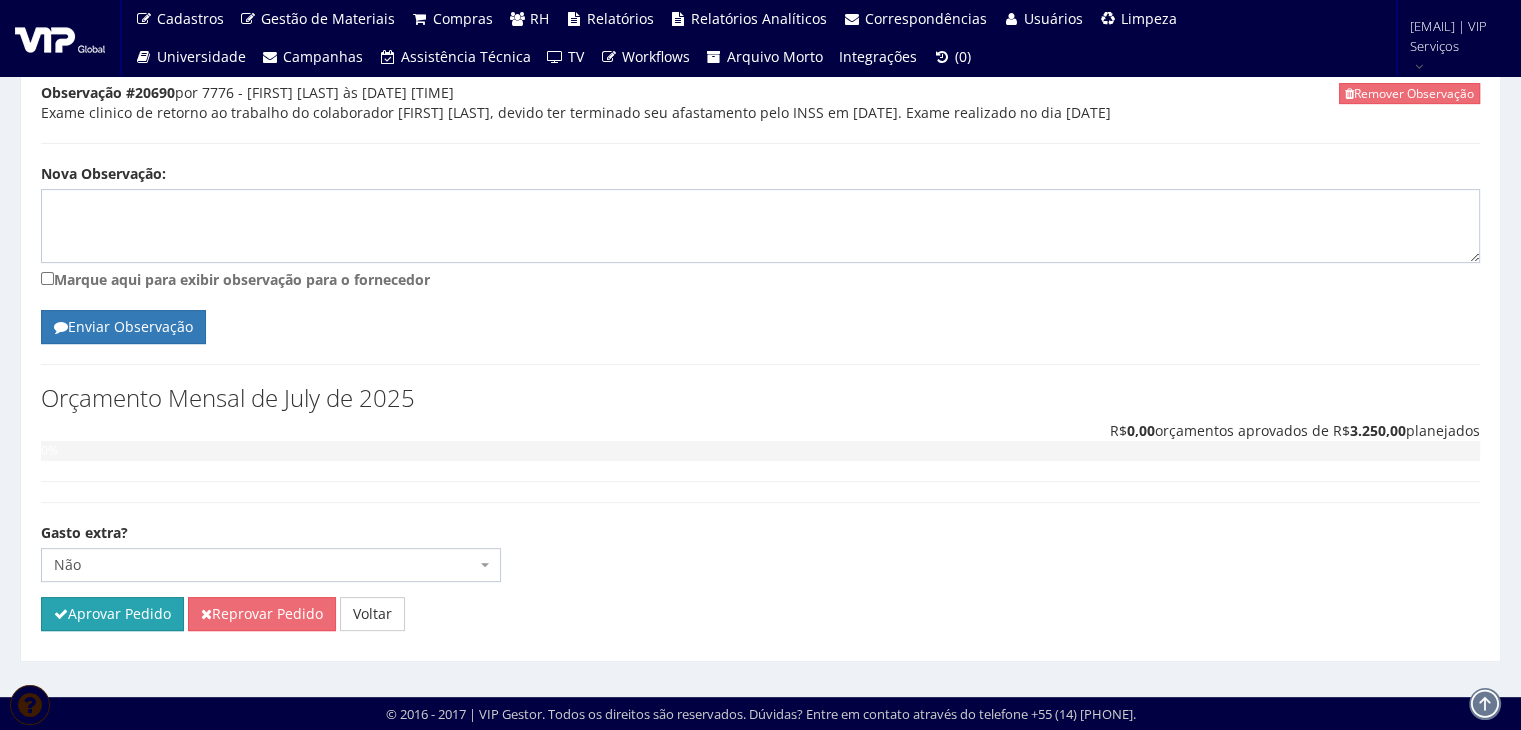 click on "Aprovar Pedido" at bounding box center [112, 614] 